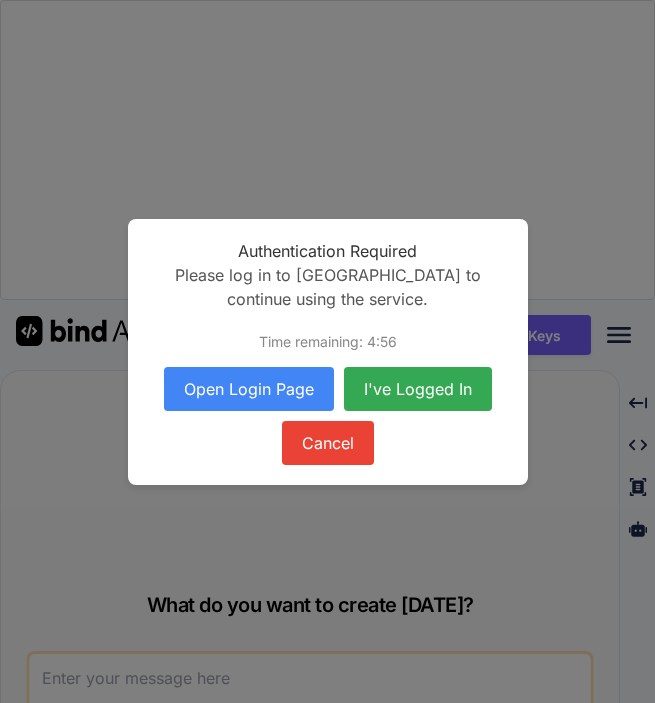 scroll, scrollTop: 0, scrollLeft: 0, axis: both 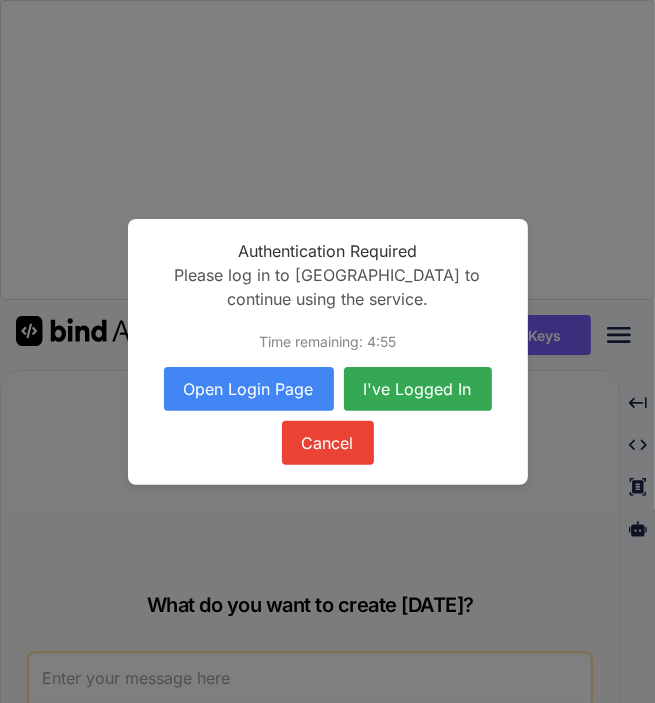 click on "Open Login Page" at bounding box center [249, 389] 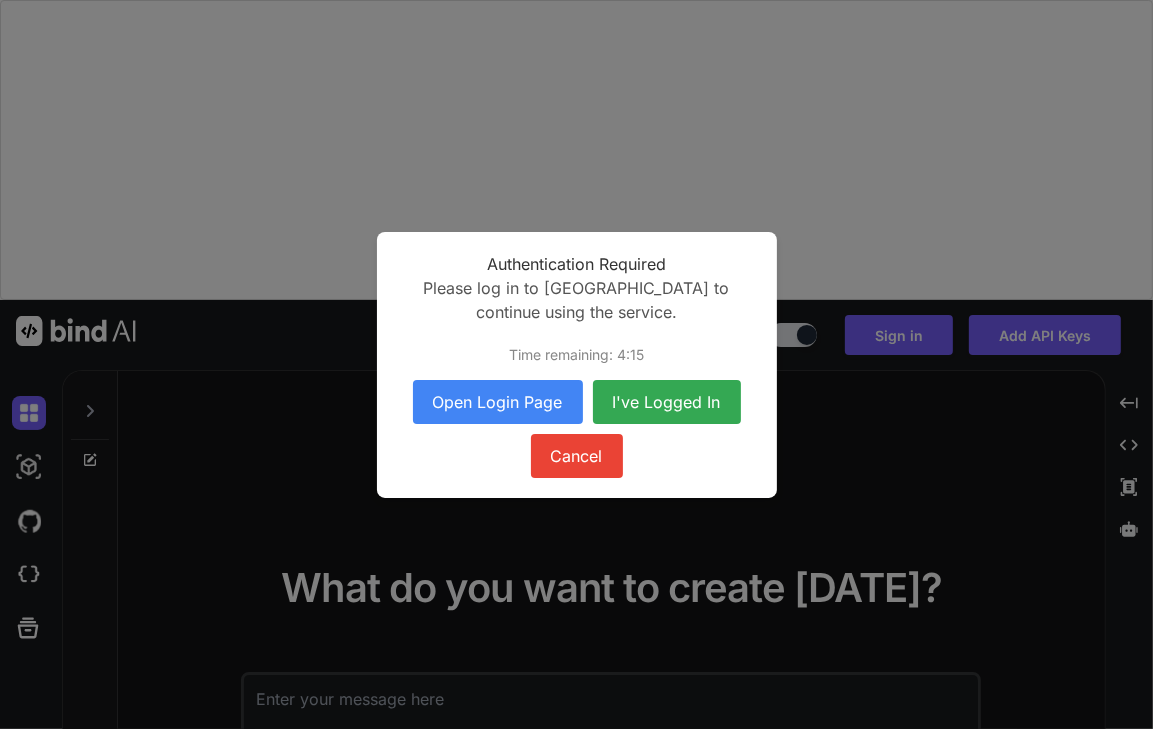 click on "I've Logged In" at bounding box center [667, 402] 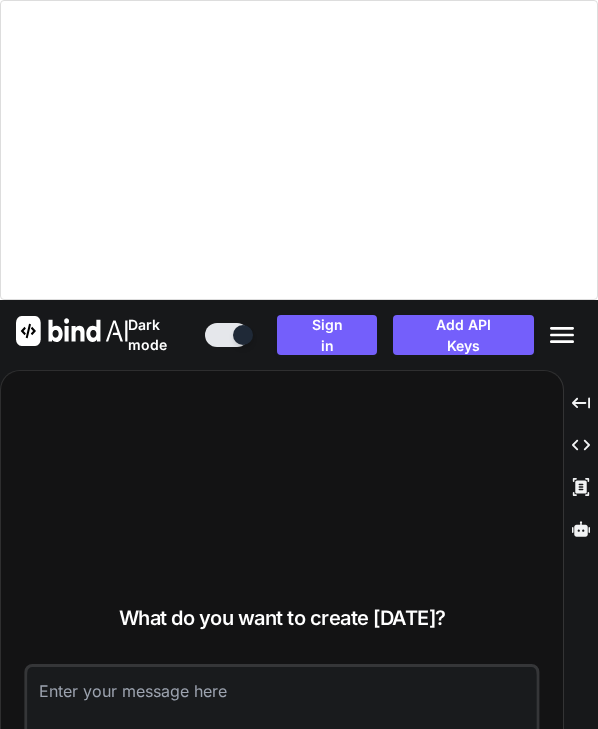 scroll, scrollTop: 300, scrollLeft: 0, axis: vertical 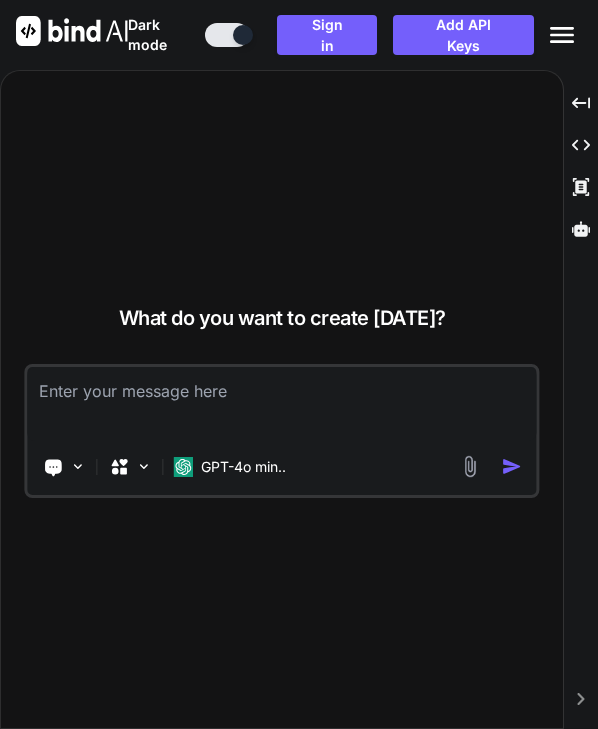 click at bounding box center [281, 404] 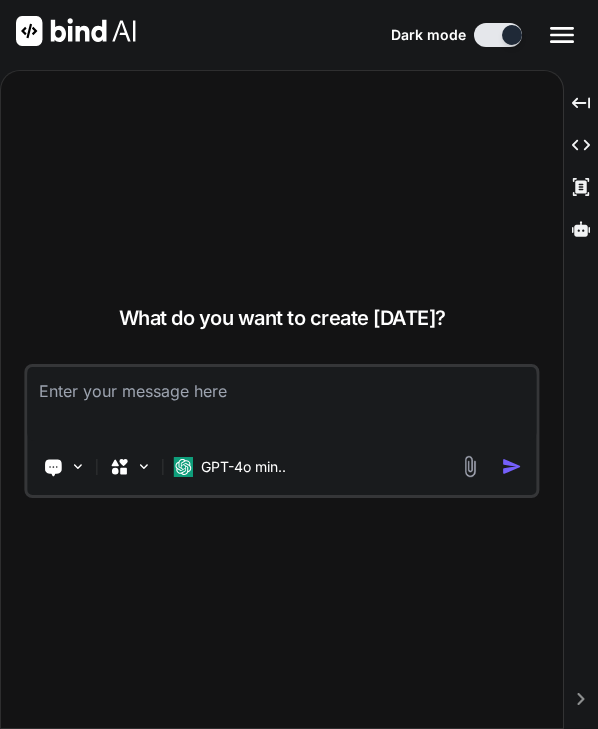 type on "x" 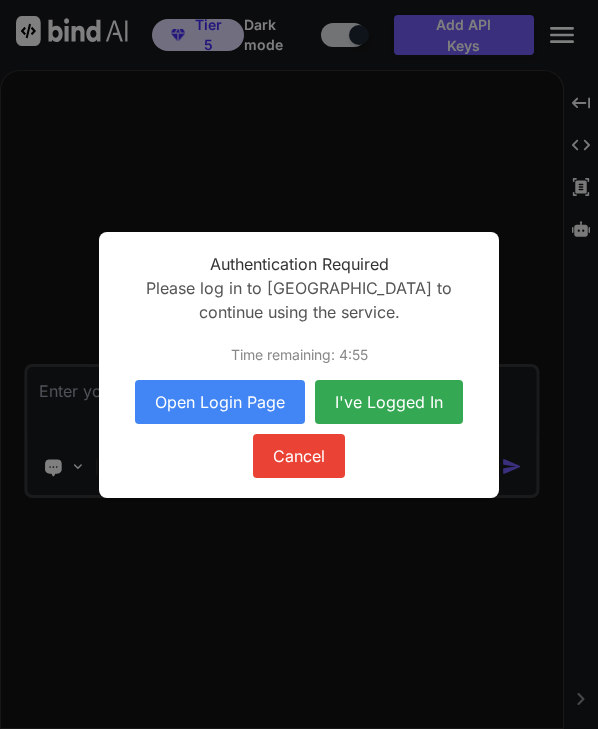 click on "I've Logged In" at bounding box center [389, 402] 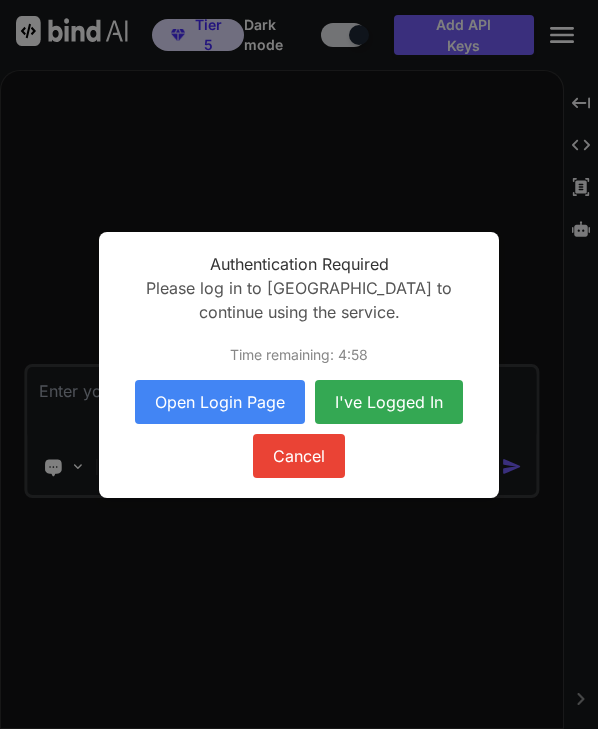 click on "I've Logged In" at bounding box center [389, 402] 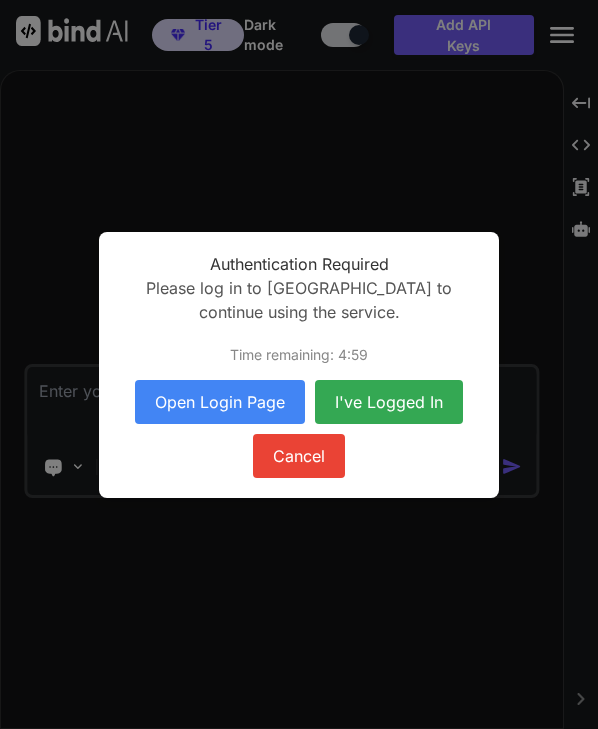 click on "I've Logged In" at bounding box center (389, 402) 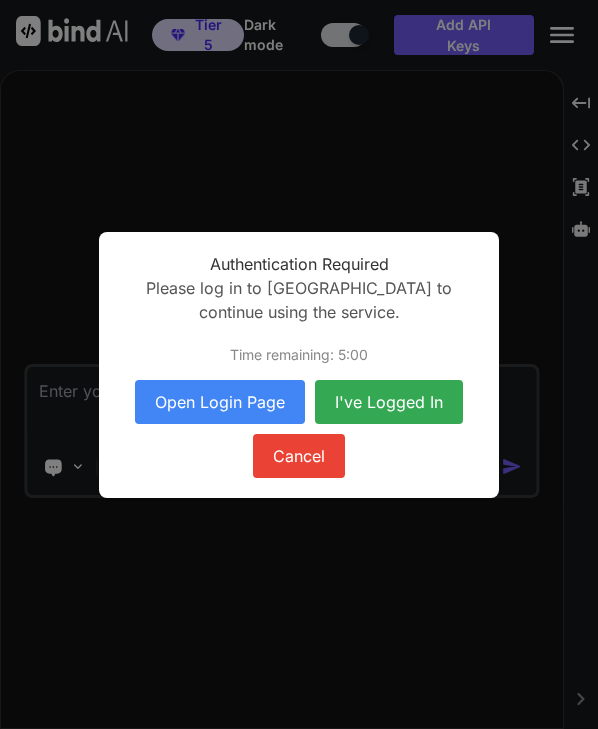 click on "I've Logged In" at bounding box center [389, 402] 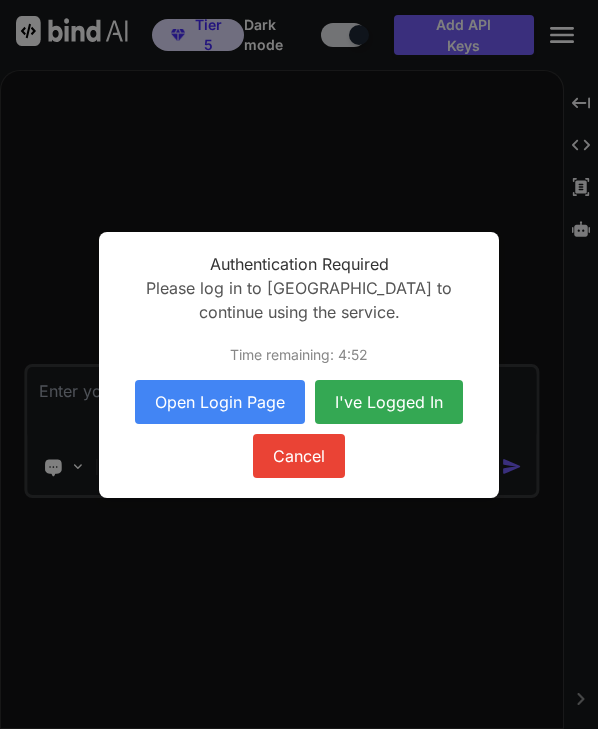 click on "Open Login Page" at bounding box center (220, 402) 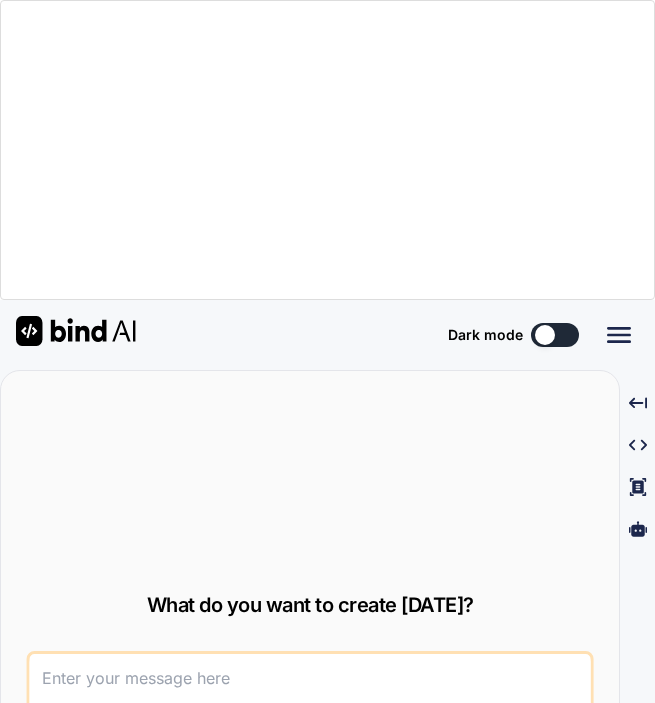 scroll, scrollTop: 0, scrollLeft: 0, axis: both 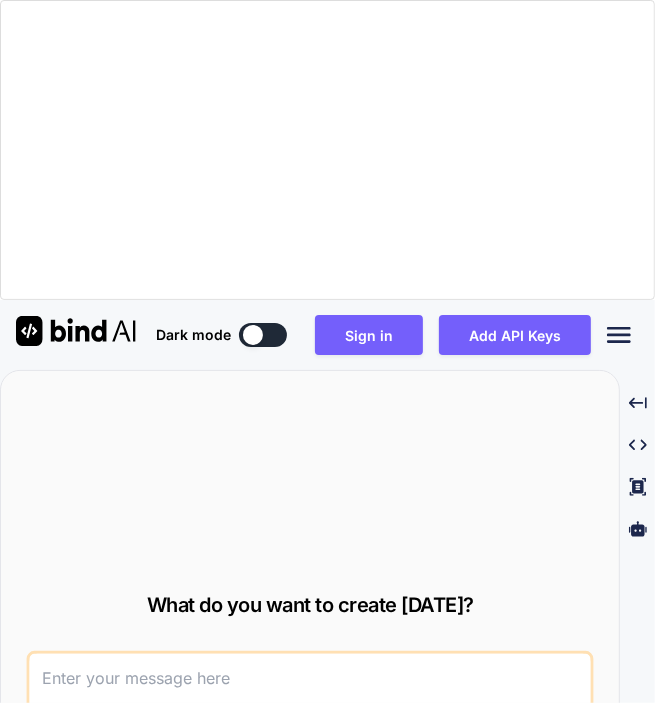 type on "x" 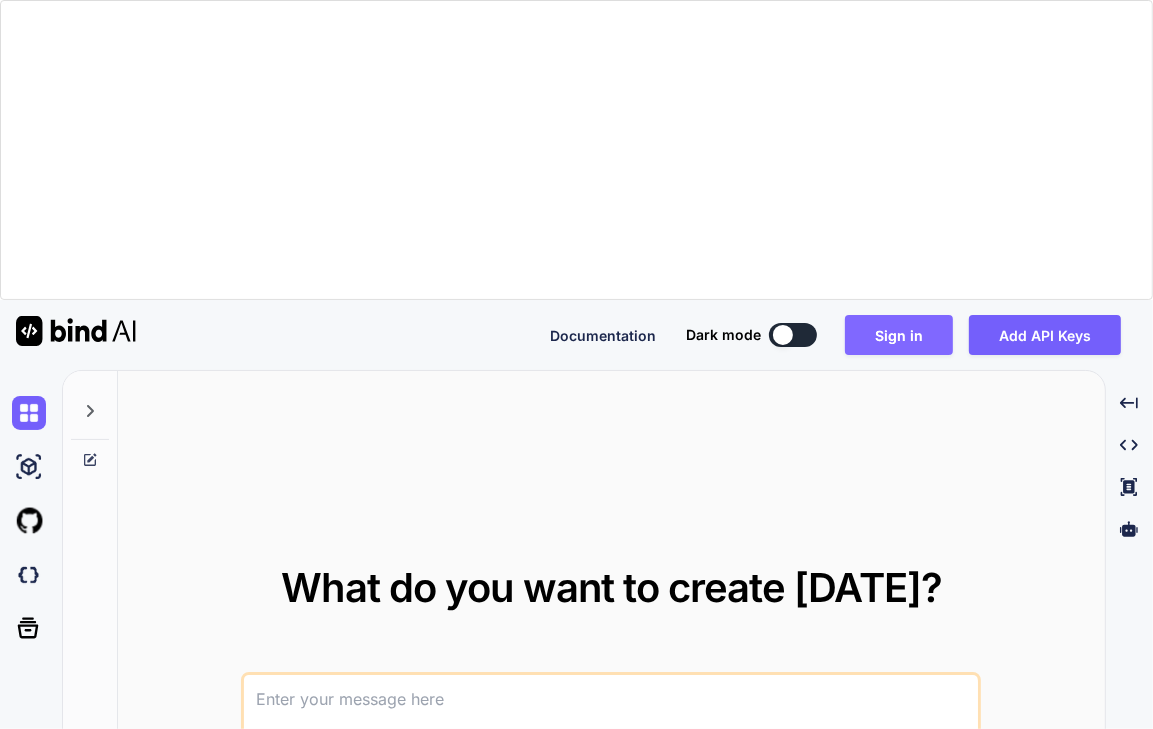 click on "Sign in" at bounding box center (899, 335) 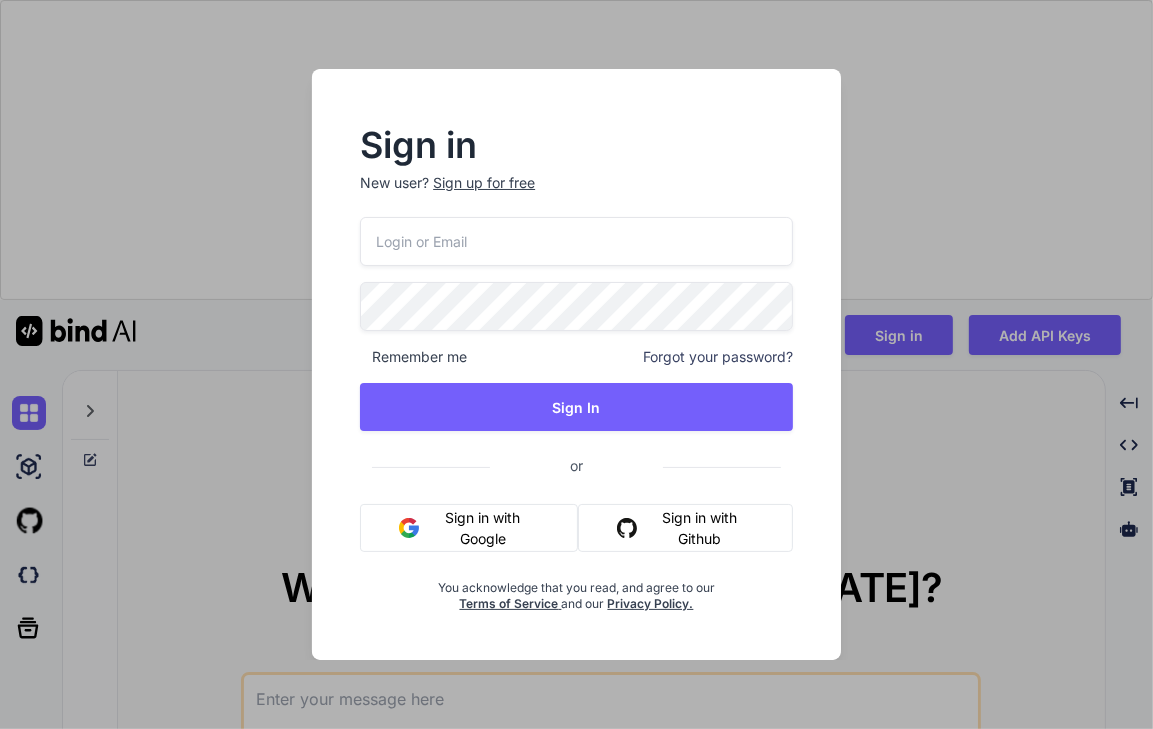click at bounding box center [576, 241] 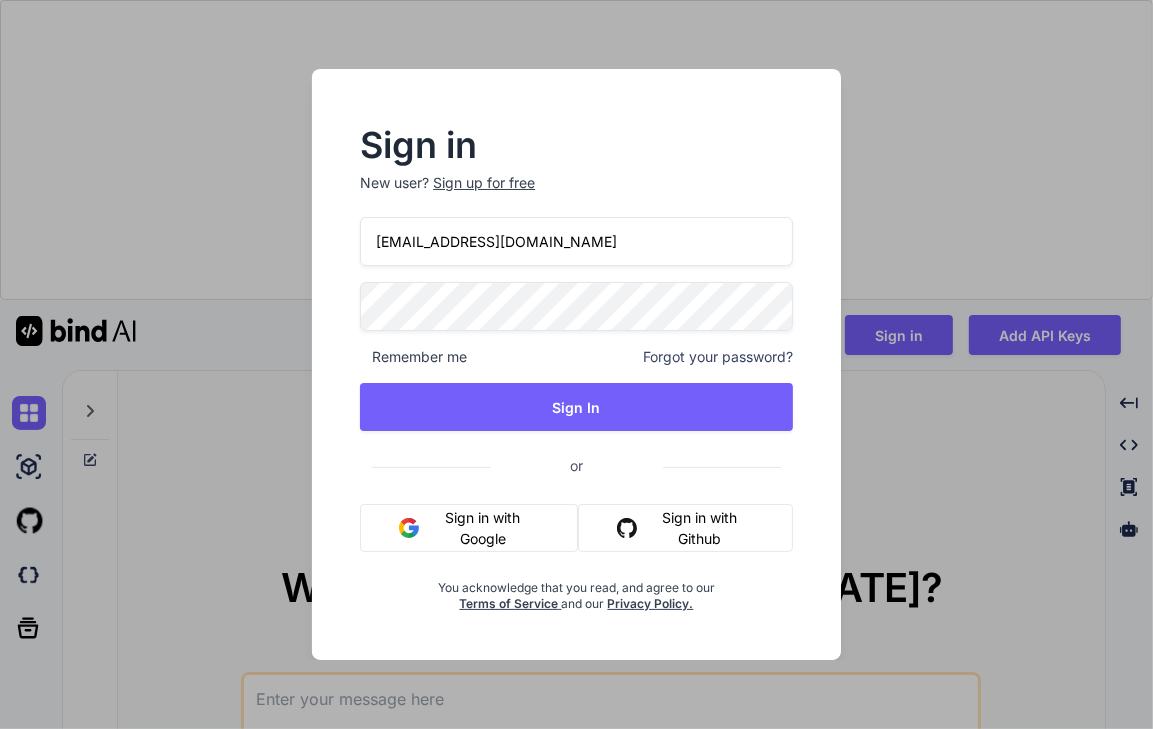 type on "arun51185@gmail.com" 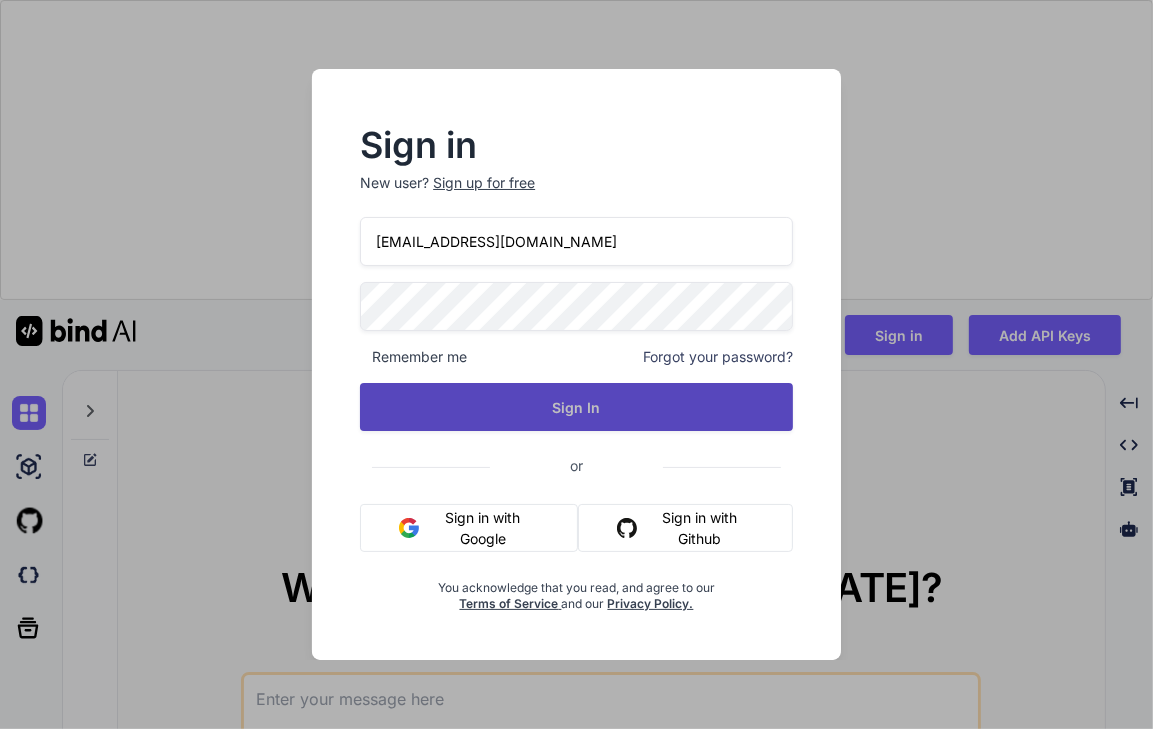 click on "Sign In" at bounding box center [576, 407] 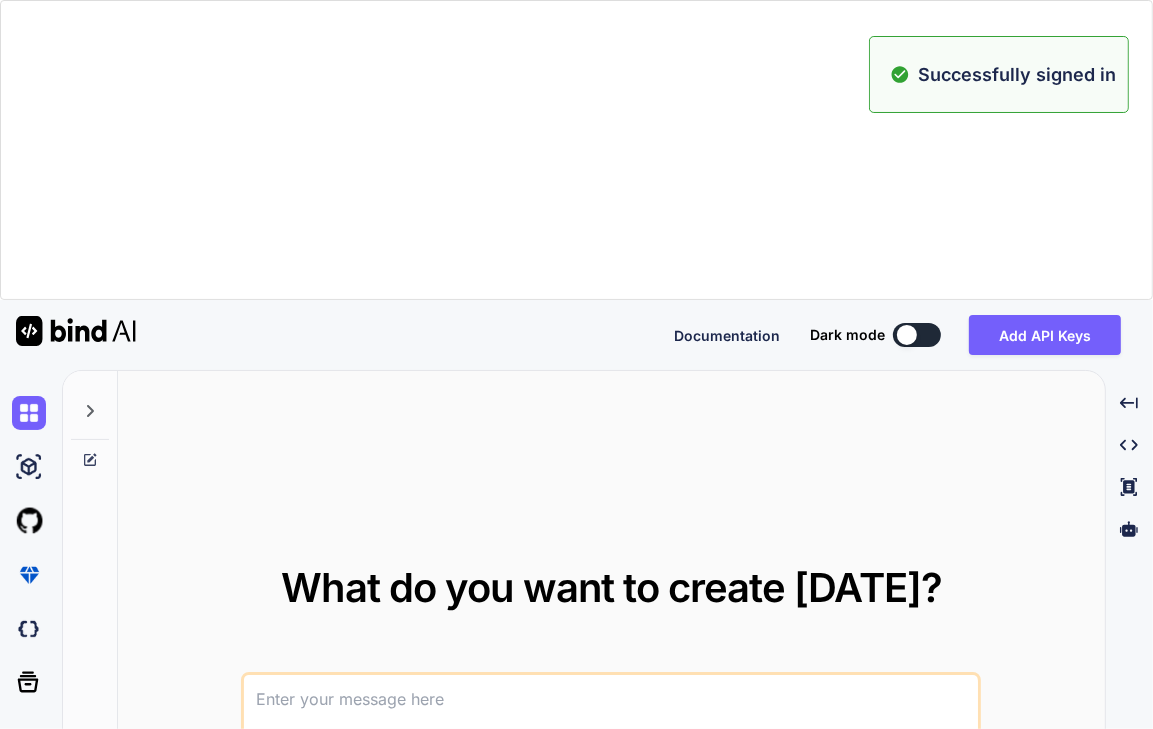 type on "x" 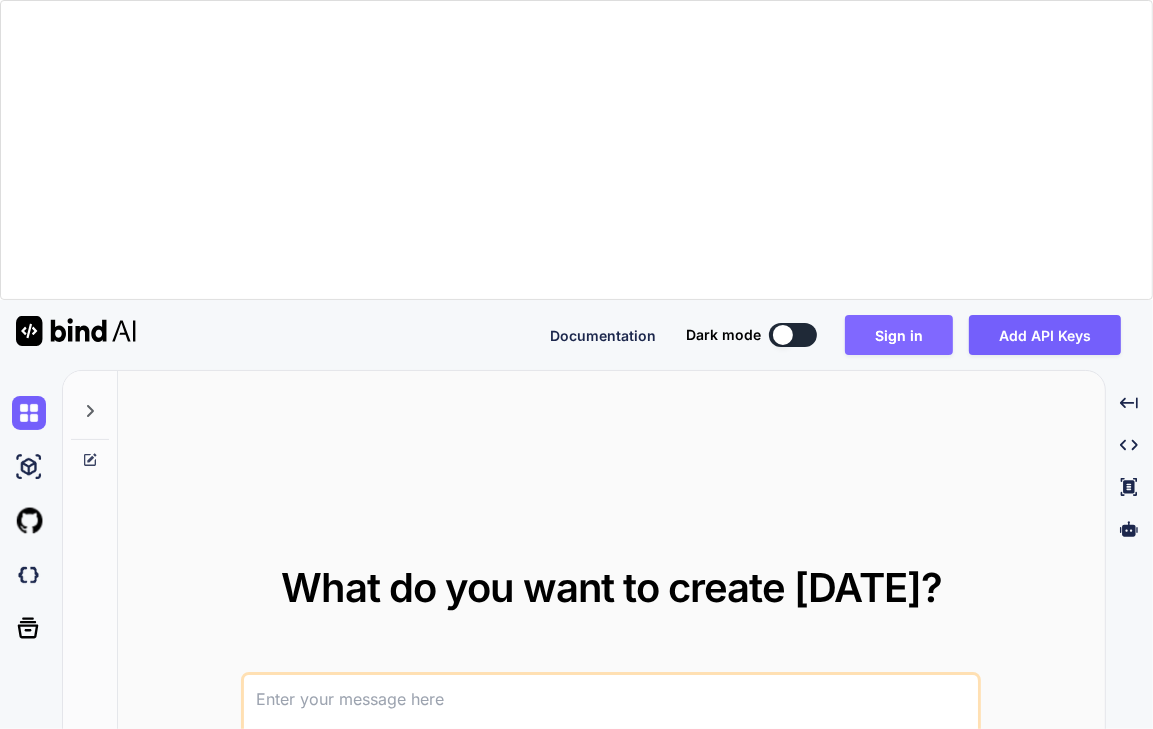 click on "Sign in" at bounding box center (899, 335) 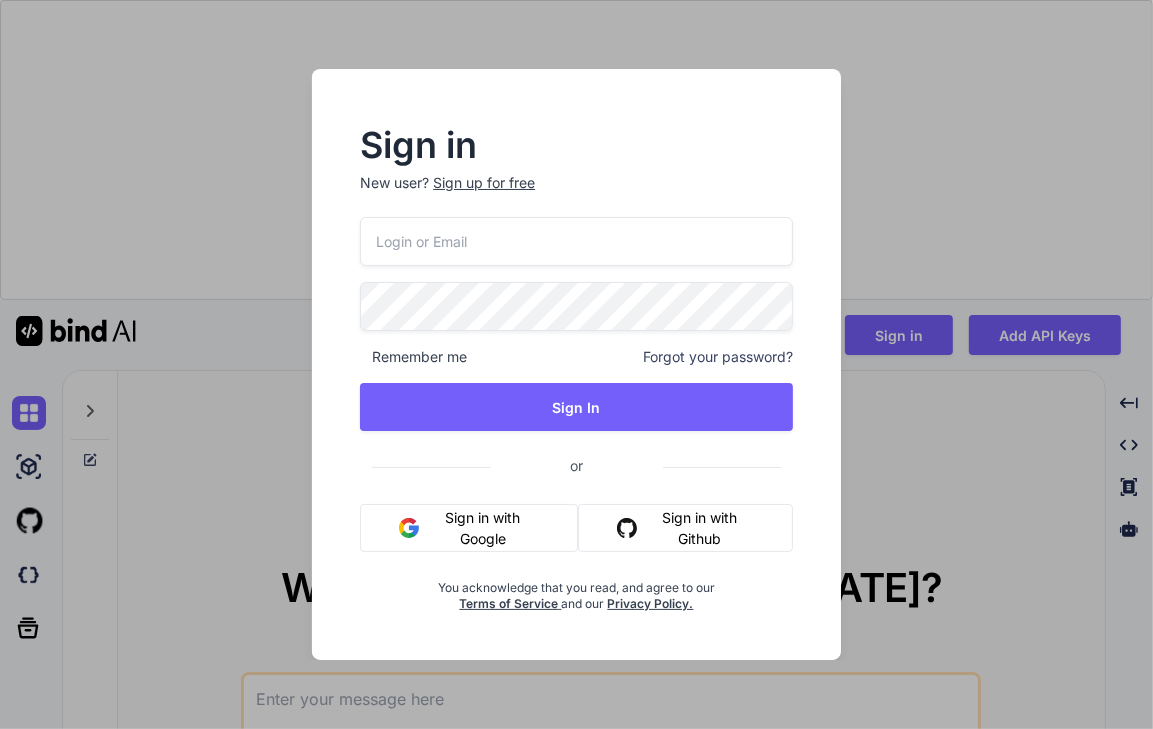 click at bounding box center [576, 241] 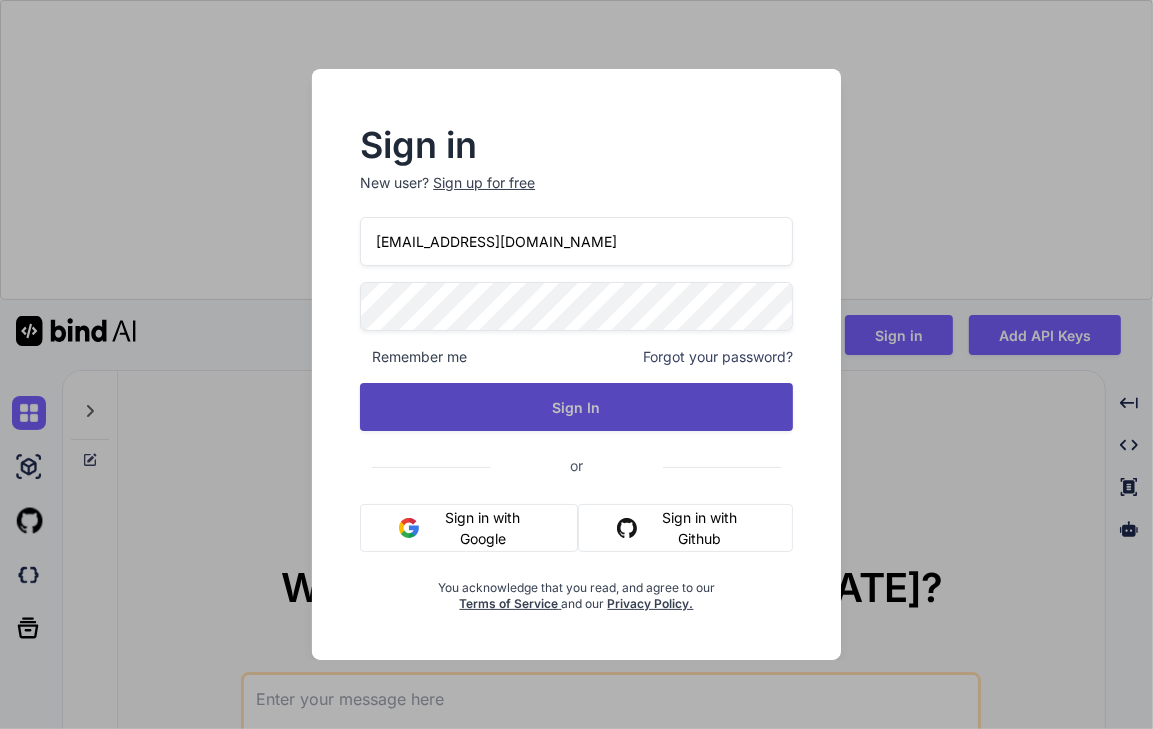 click on "Sign In" at bounding box center [576, 407] 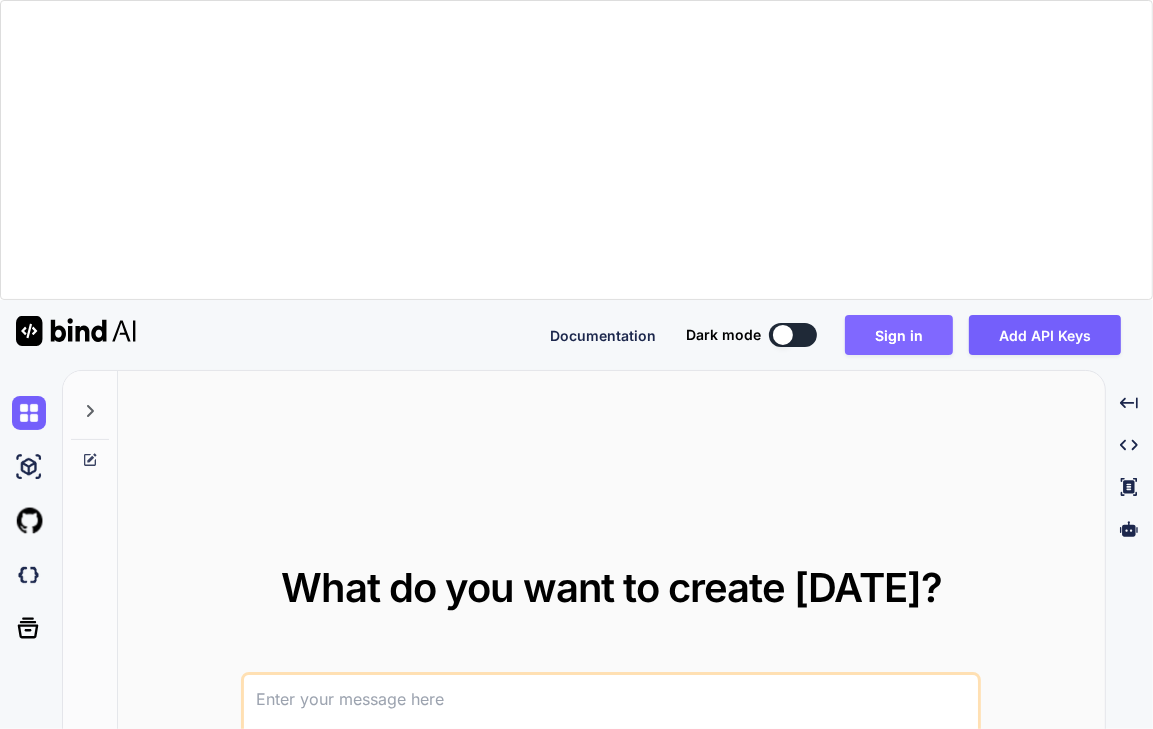 click on "Sign in" at bounding box center [899, 335] 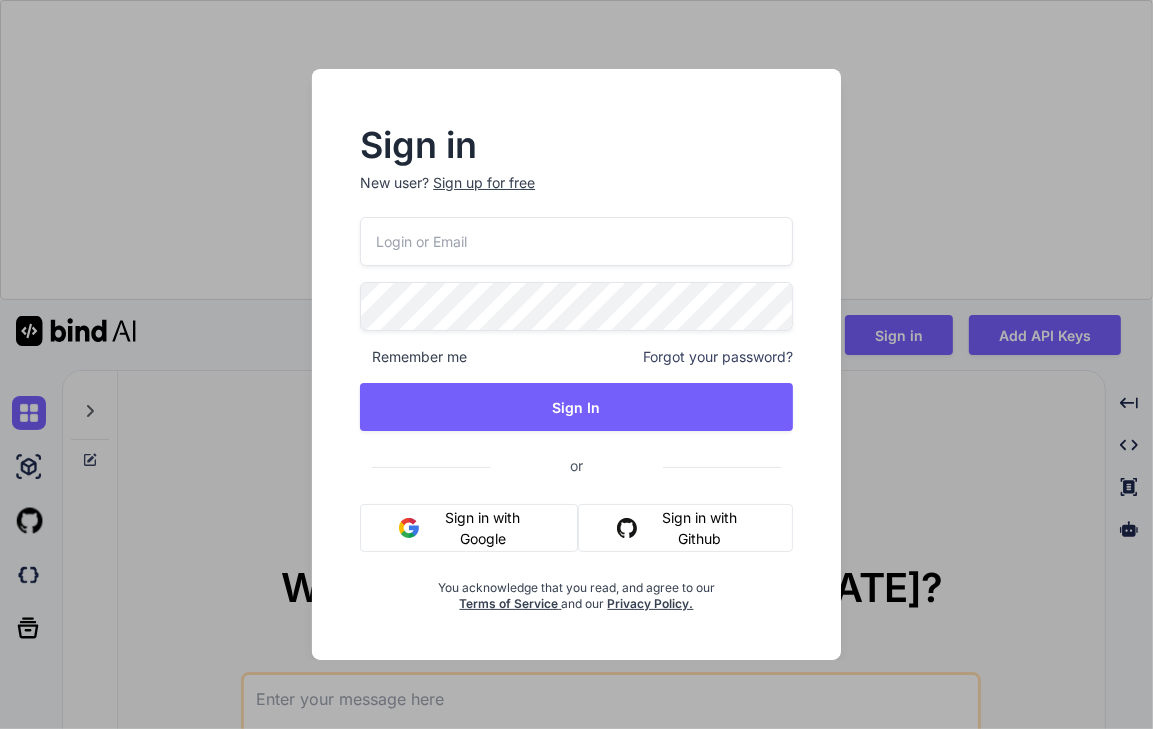 click at bounding box center (576, 241) 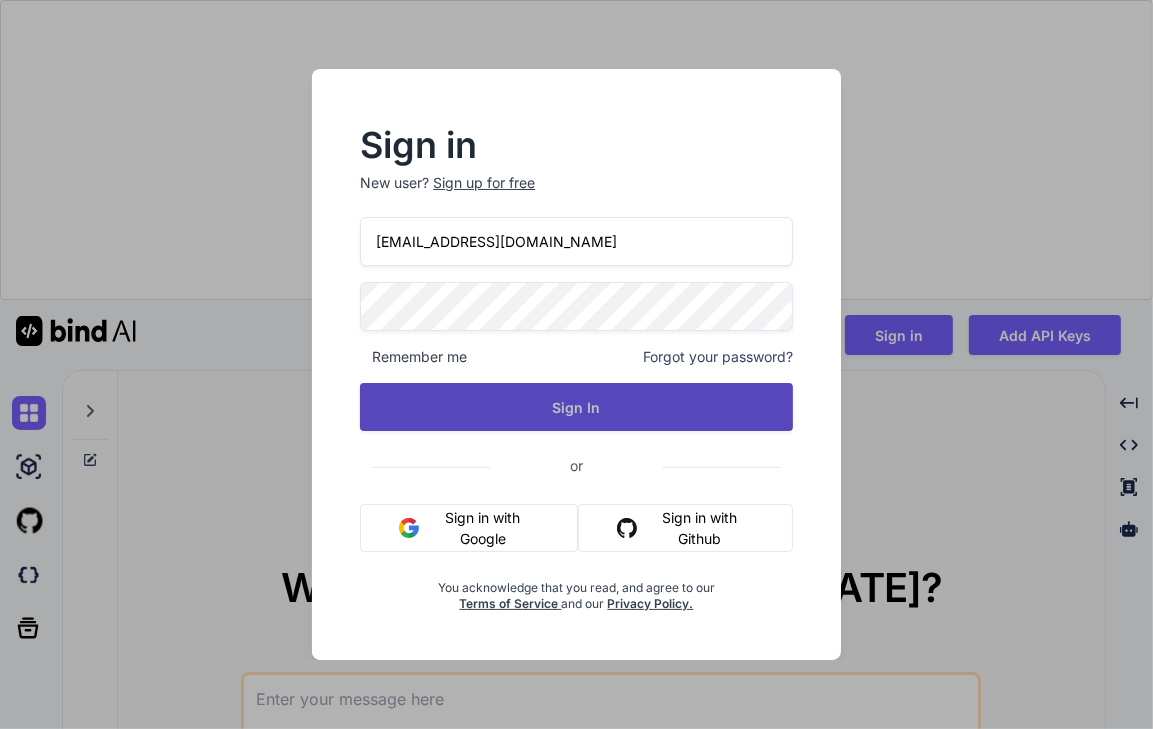 click on "Sign In" at bounding box center [576, 407] 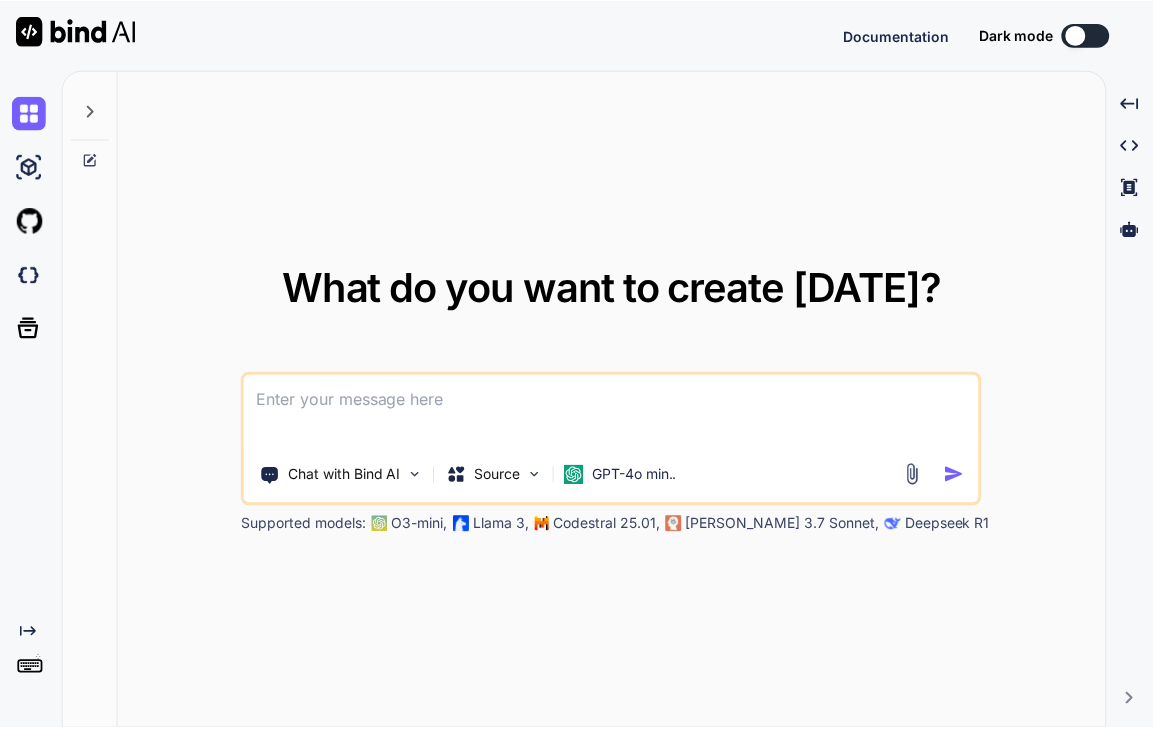 scroll, scrollTop: 0, scrollLeft: 0, axis: both 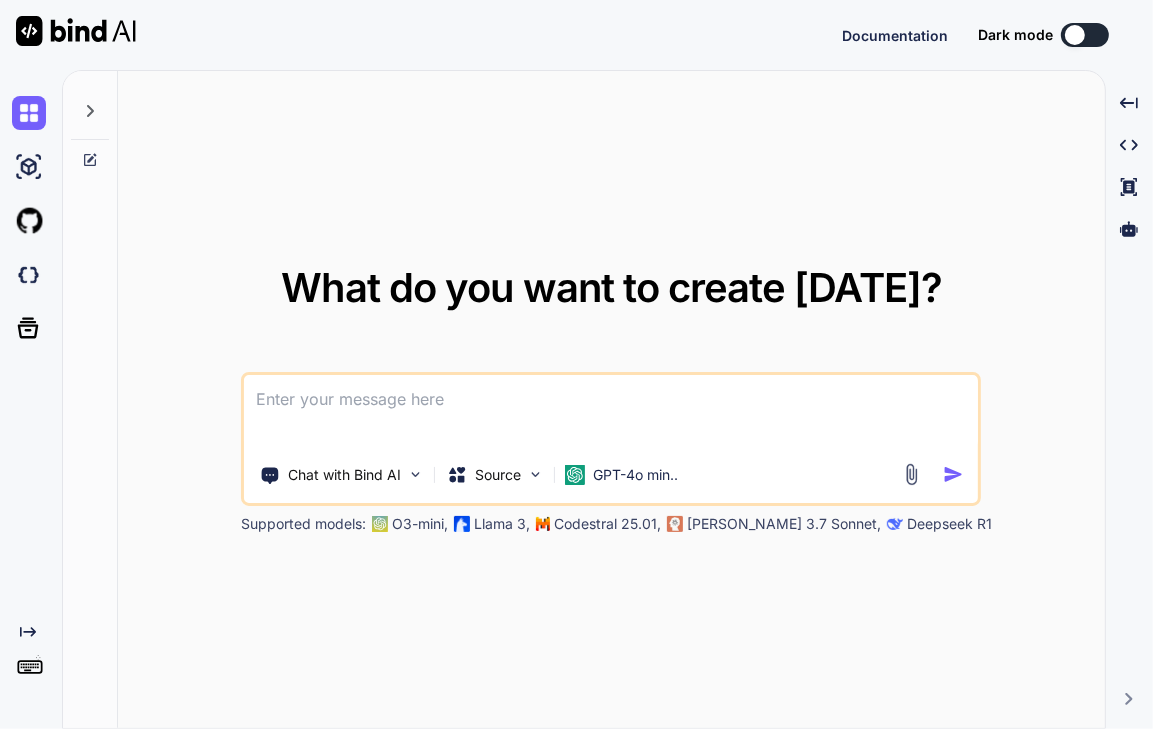 type on "x" 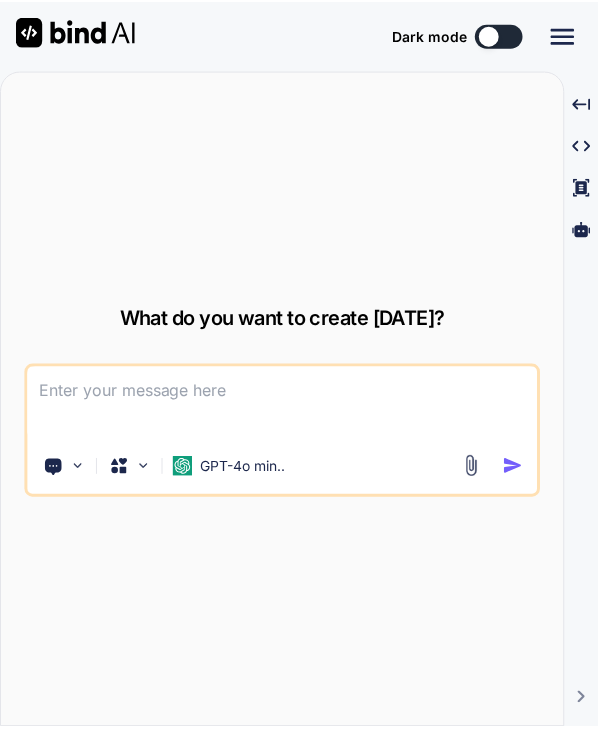 scroll, scrollTop: 0, scrollLeft: 0, axis: both 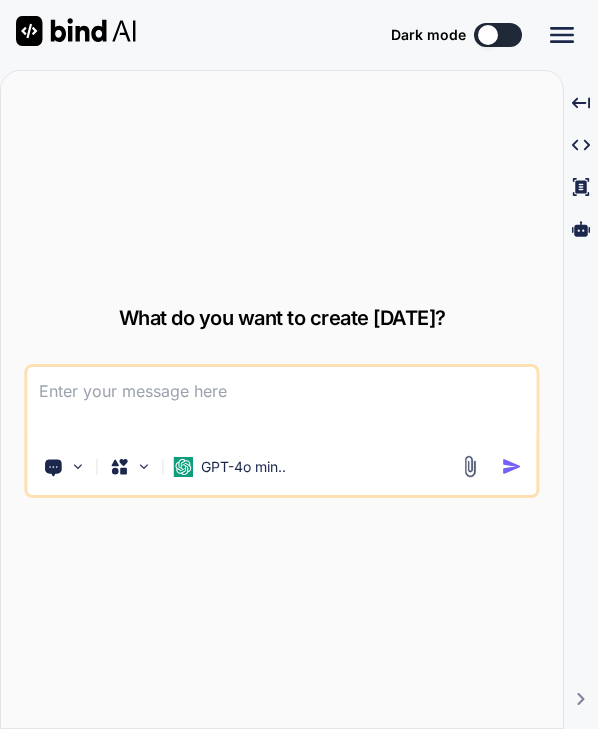 type on "x" 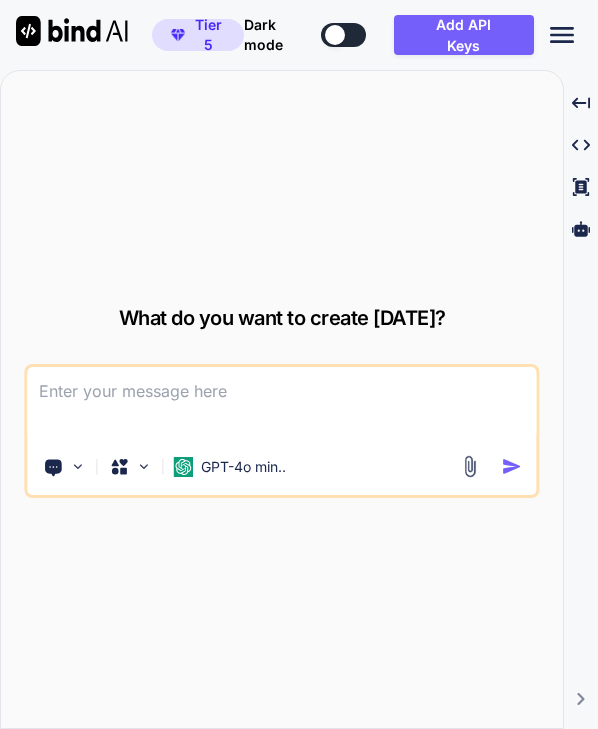 click at bounding box center [281, 404] 